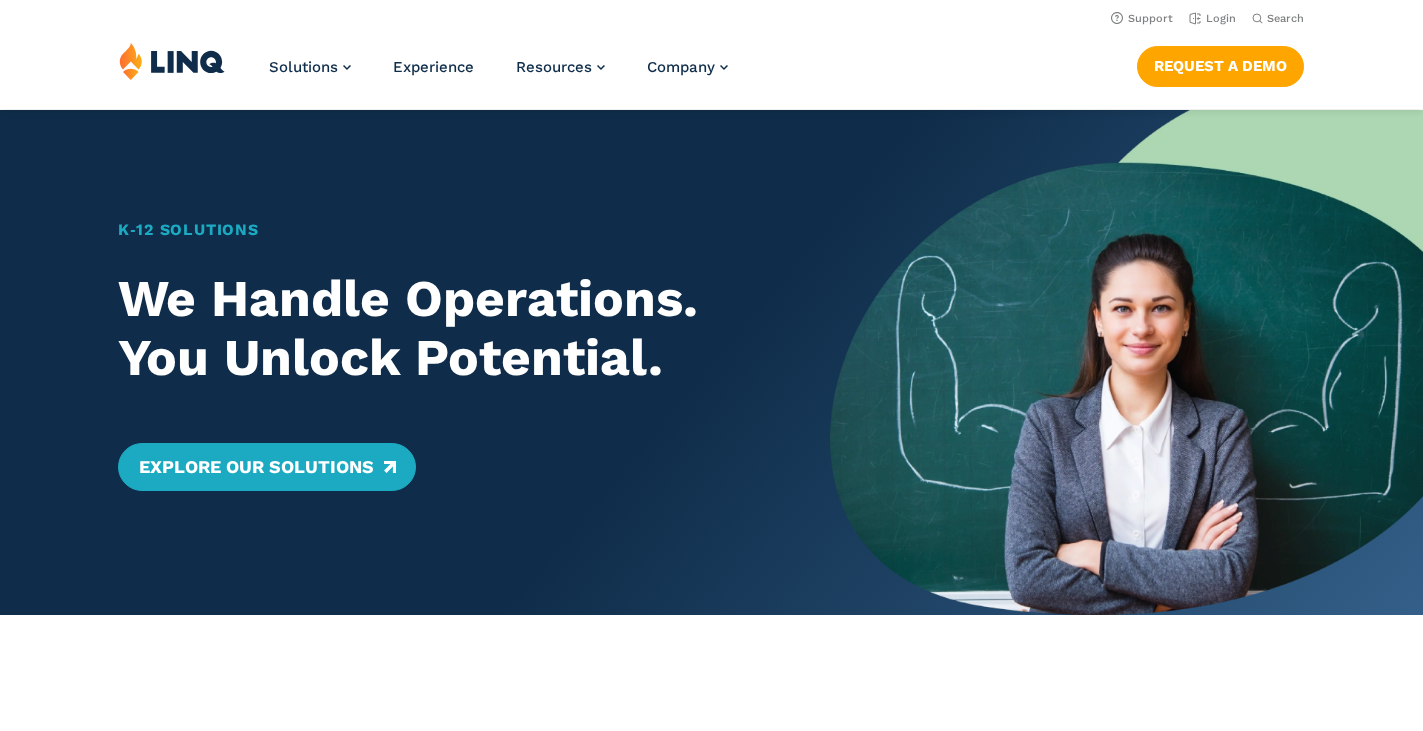 scroll, scrollTop: 716, scrollLeft: 0, axis: vertical 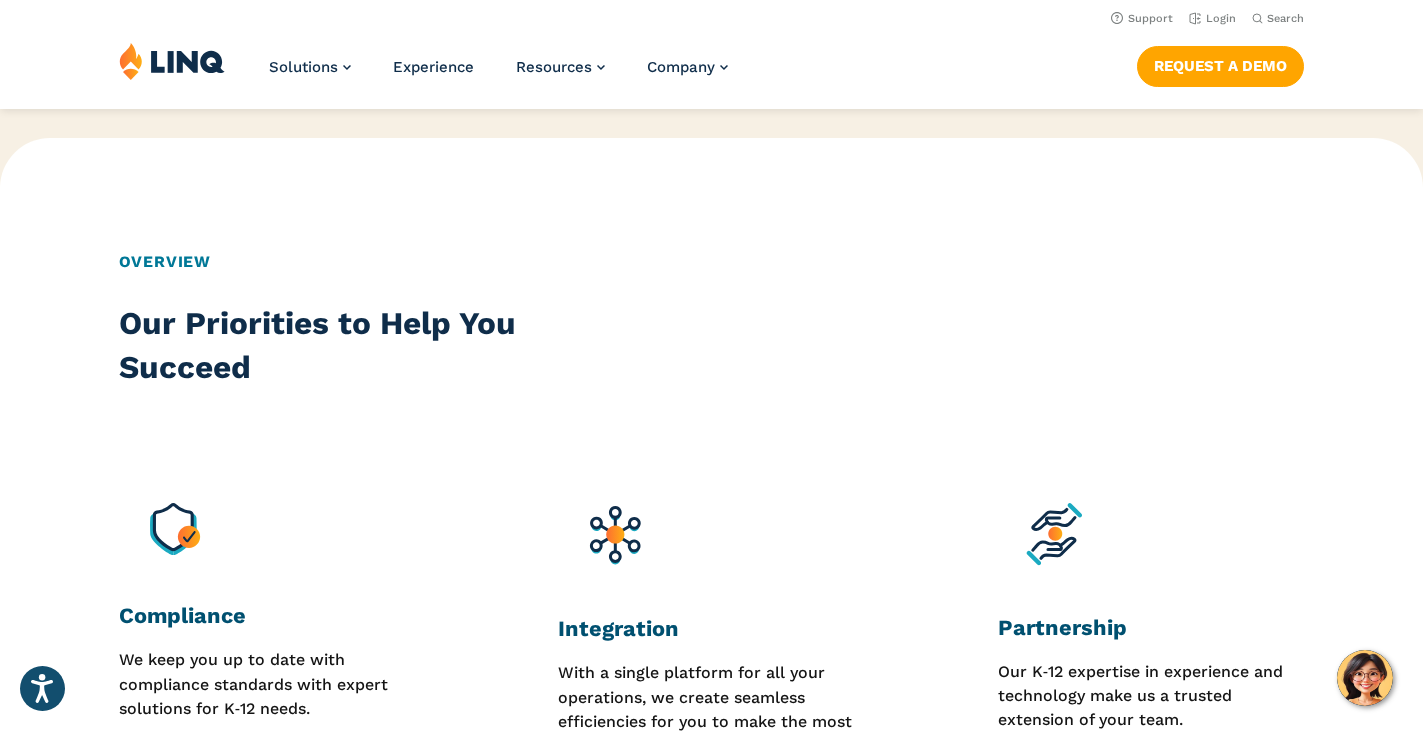 click on "Press Alt+1 for screen-reader mode, Alt+0 to cancel Accessibility Screen-Reader Guide, Feedback, and Issue Reporting | New window
Skip to content
Skip to search
Support
Login
Search
Search for:
Solutions
Nutrition Overview
NEW  School Nutrition Suite
School Nutrition
State Nutrition
State S-EBT Programs
Payments Overview
Education Resource Planning (ERP) Overview
Finance & Accounting
HR & Payroll
Purchasing
Warehouse Management (WHS)
Reporting & Compliance
Forms & Workflows Overview
Solutions for... Superintendents
Technology Directors
Finance & Business Operations Leaders
Human Resources Leaders
Nutrition Leaders
State Education Agencies
Experience
Resources Resource Library
Blog
Guide
Report" at bounding box center [711, 1559] 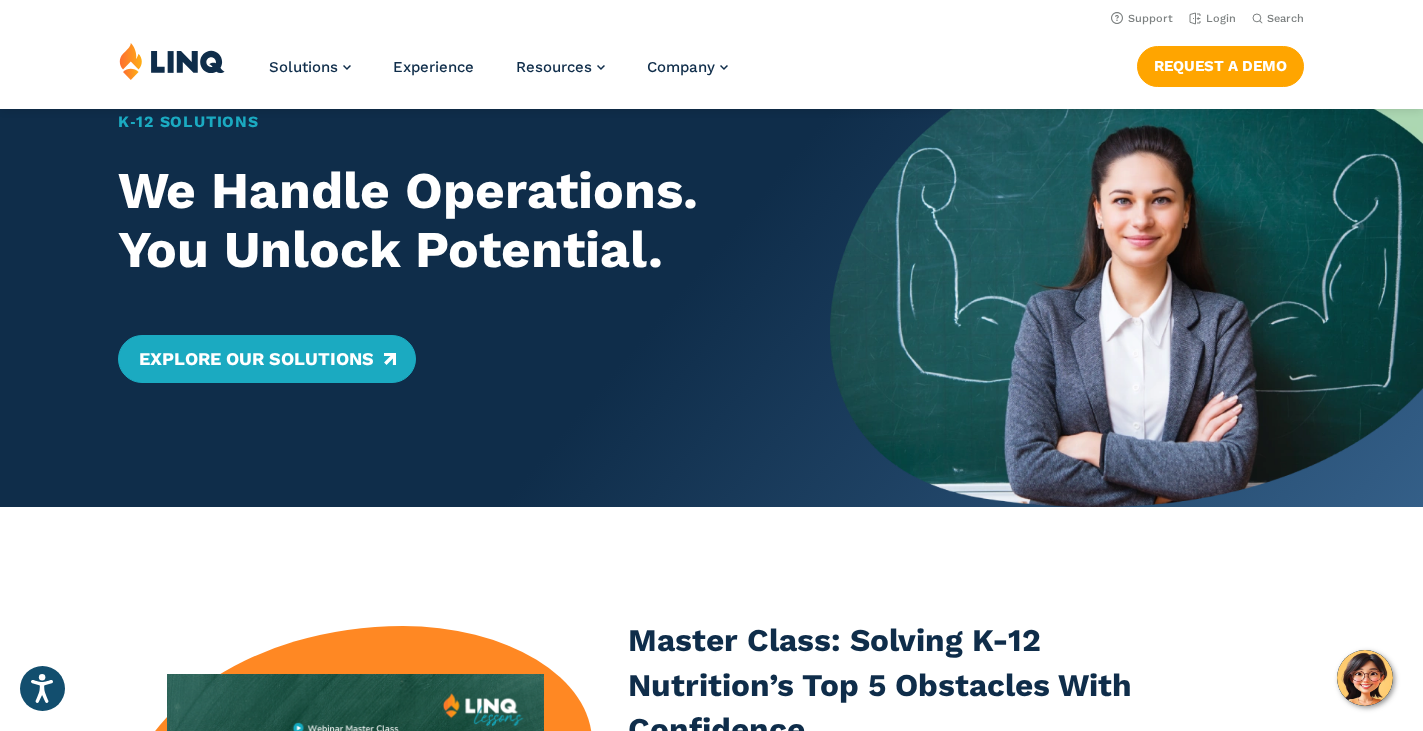 scroll, scrollTop: 0, scrollLeft: 0, axis: both 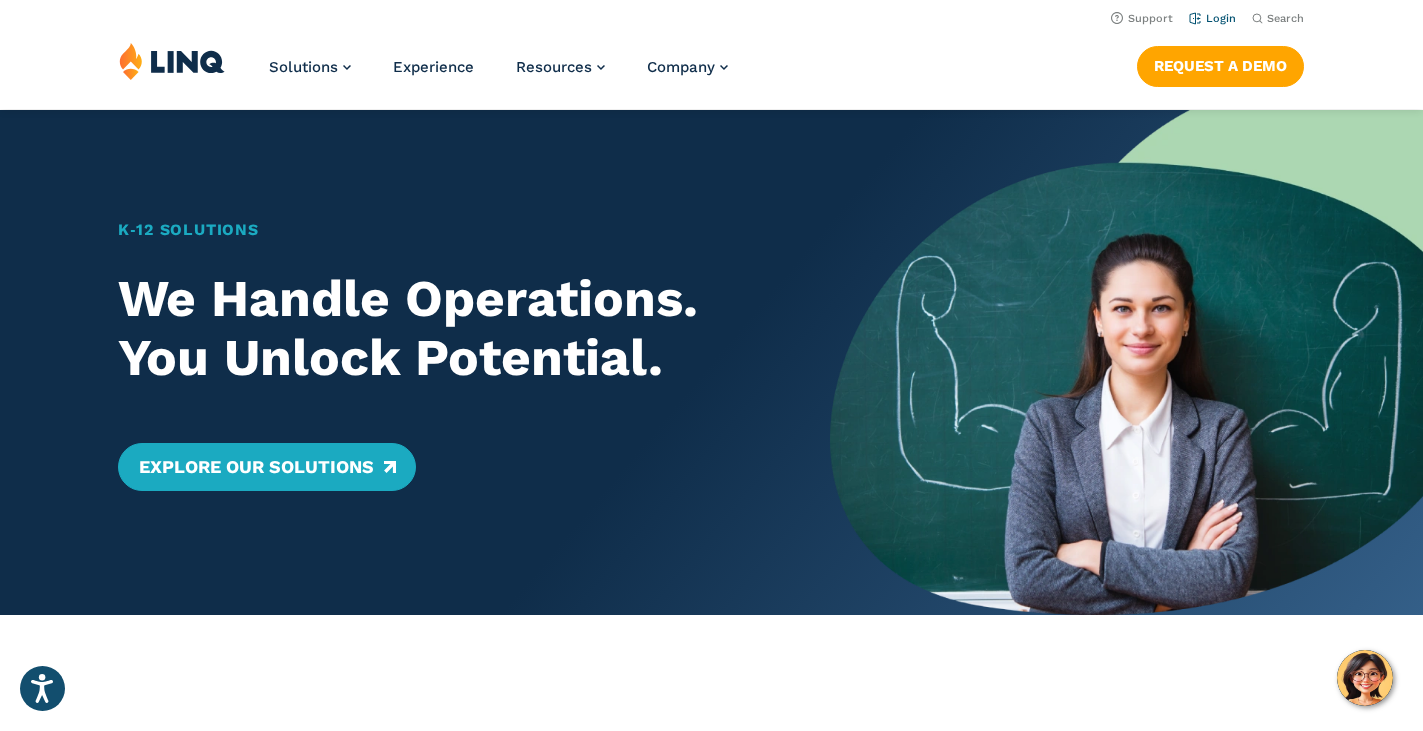 click on "Login" at bounding box center [1212, 18] 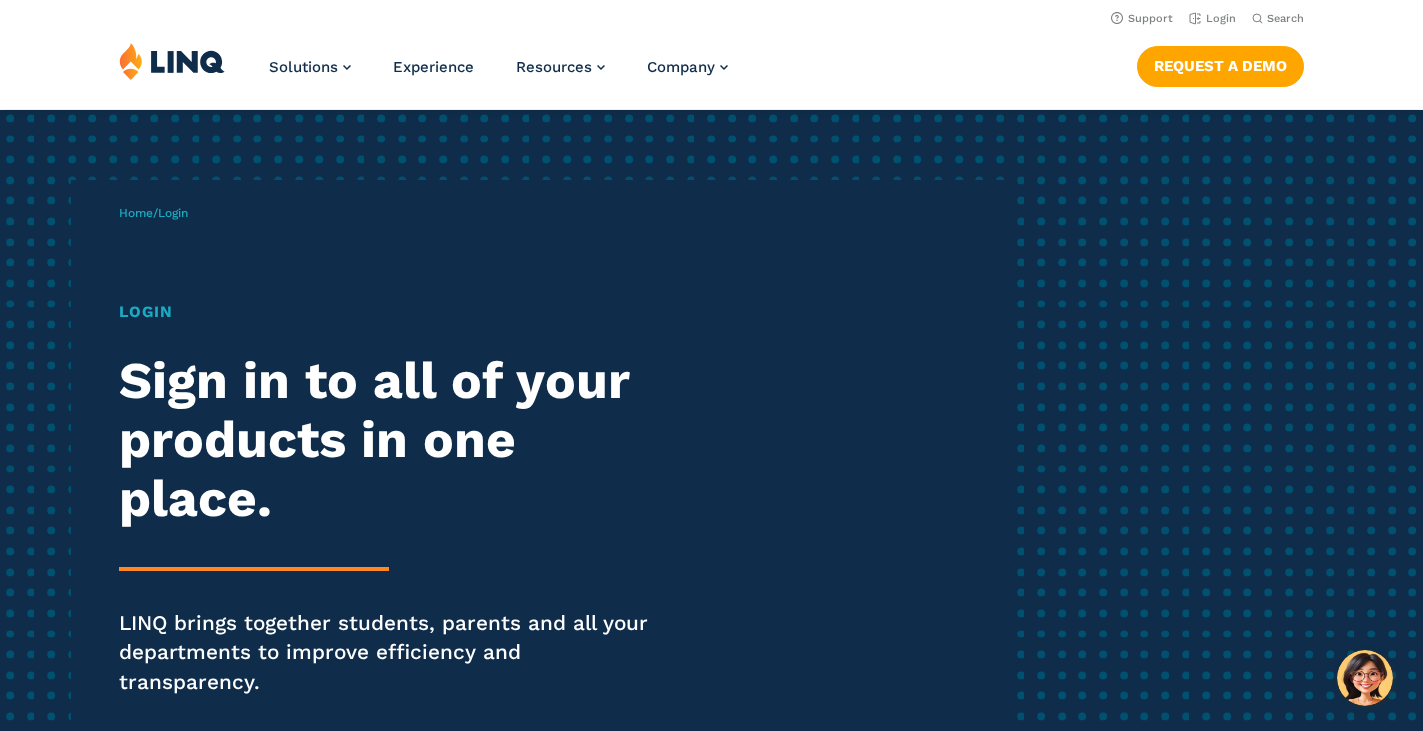 scroll, scrollTop: 0, scrollLeft: 0, axis: both 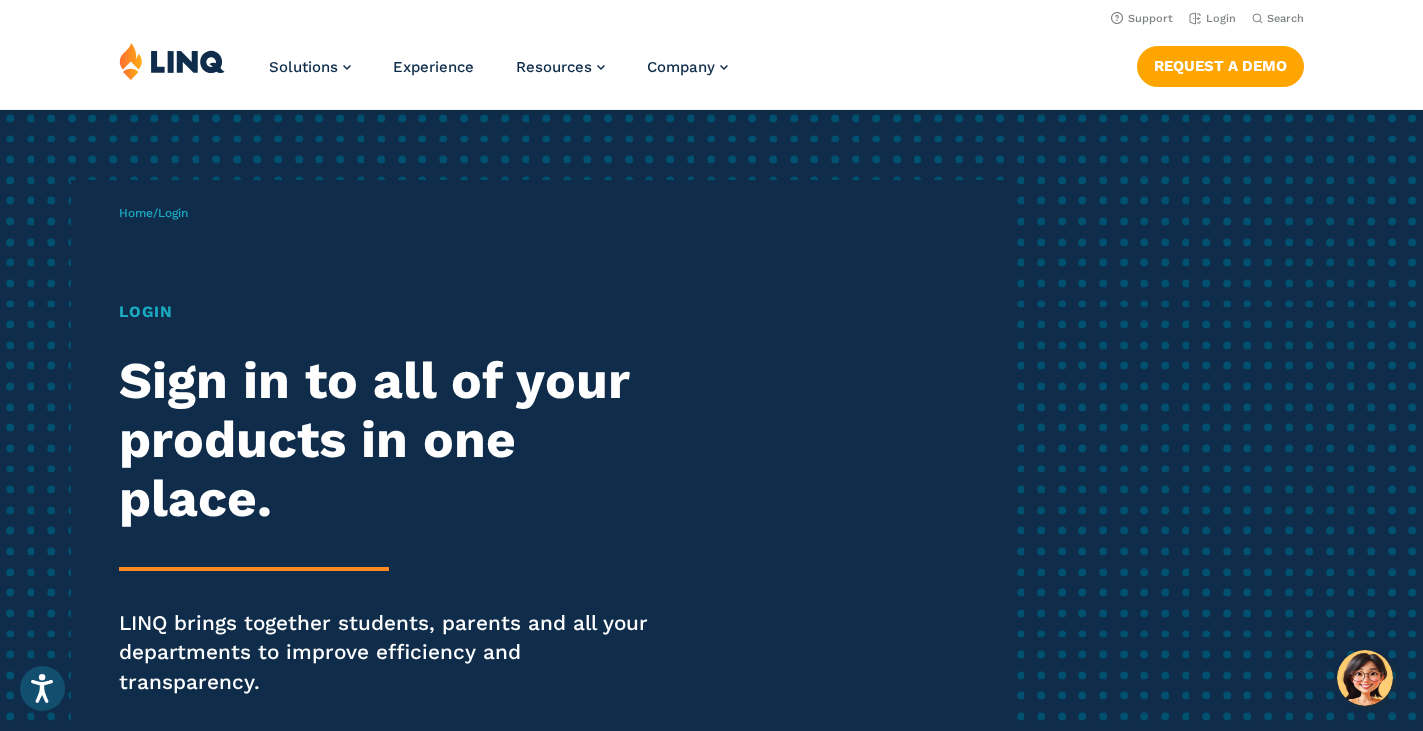 click on "Login" at bounding box center (393, 312) 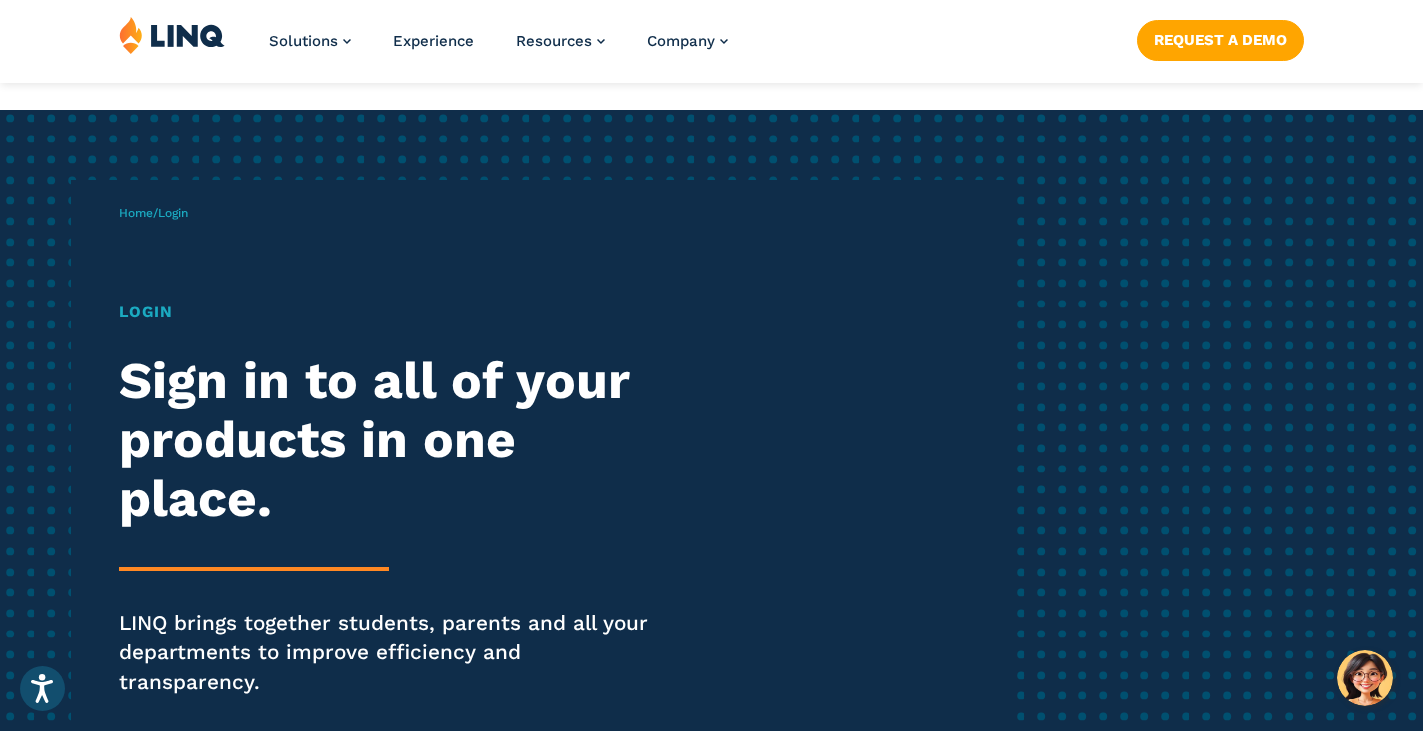 scroll, scrollTop: 640, scrollLeft: 0, axis: vertical 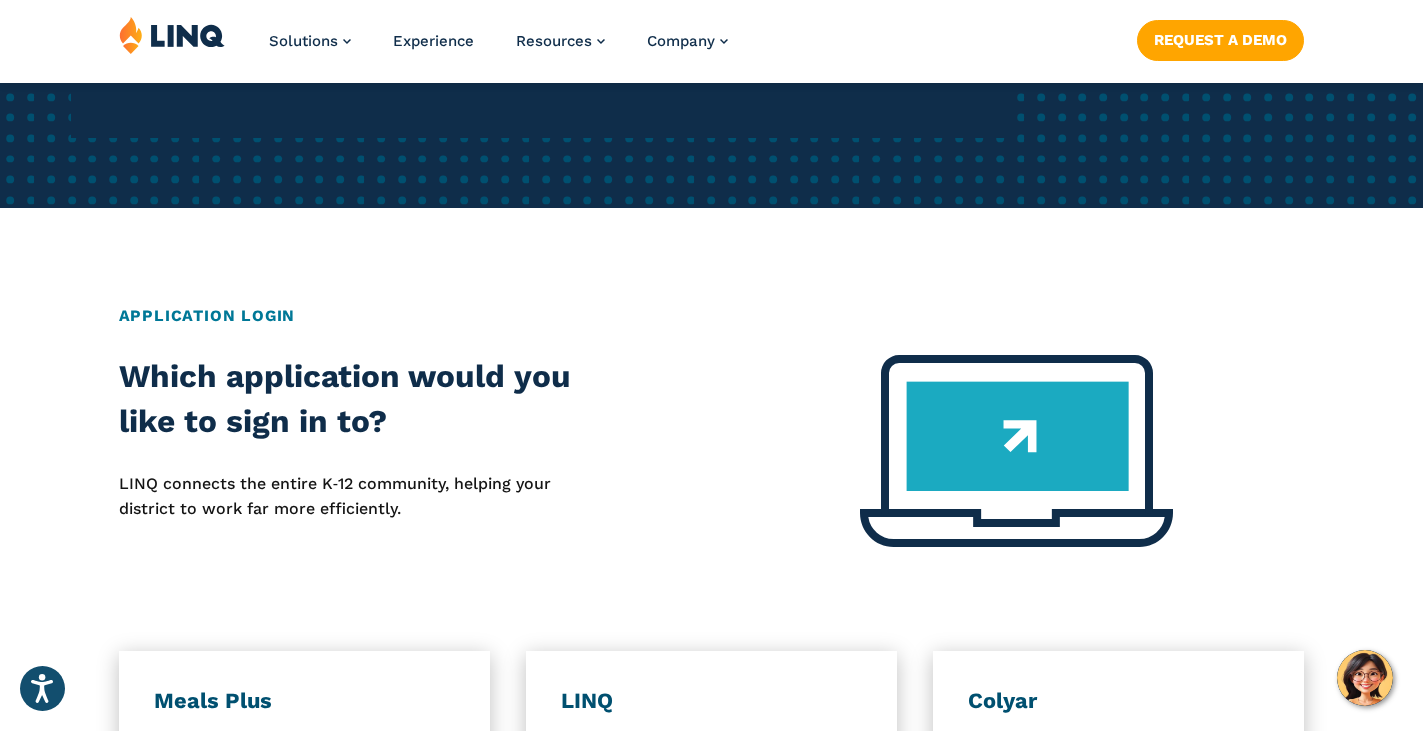 drag, startPoint x: 1422, startPoint y: 183, endPoint x: 1421, endPoint y: 239, distance: 56.008926 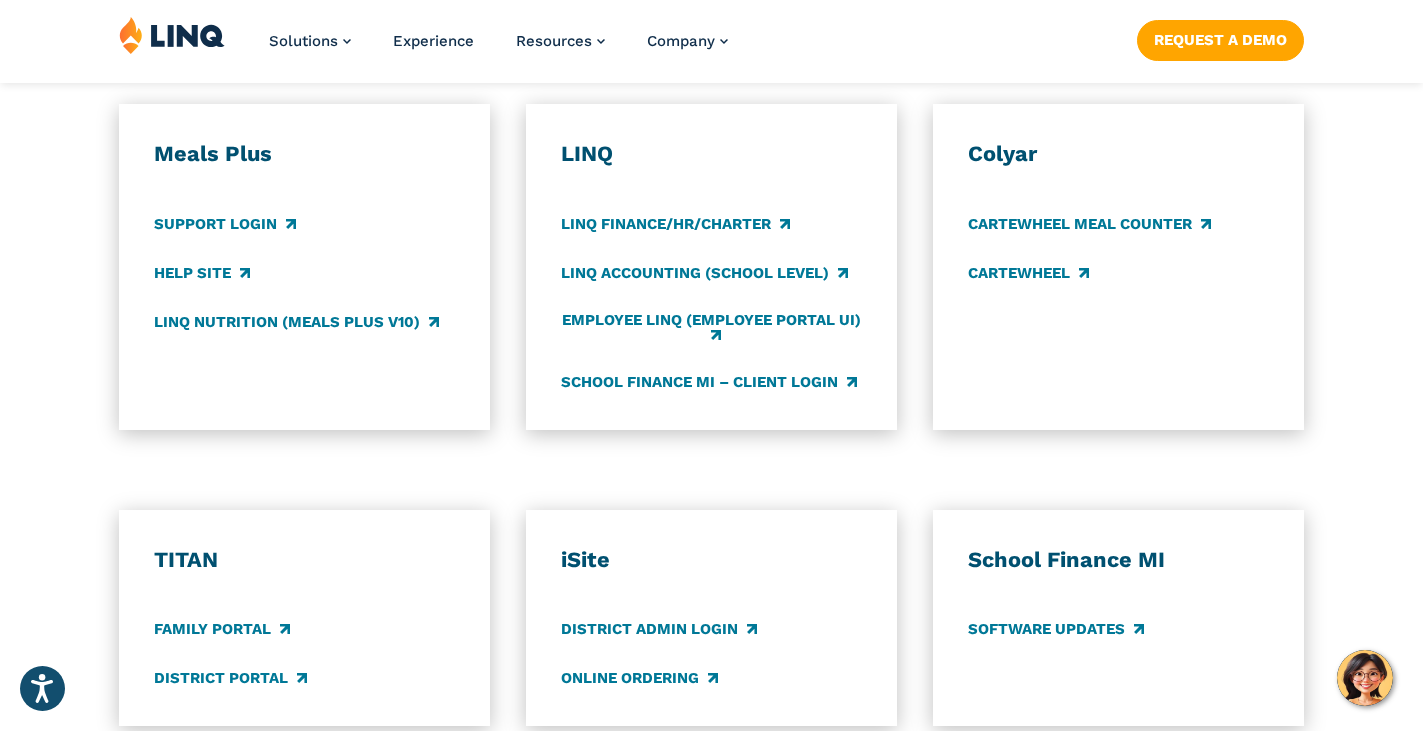 scroll, scrollTop: 1224, scrollLeft: 0, axis: vertical 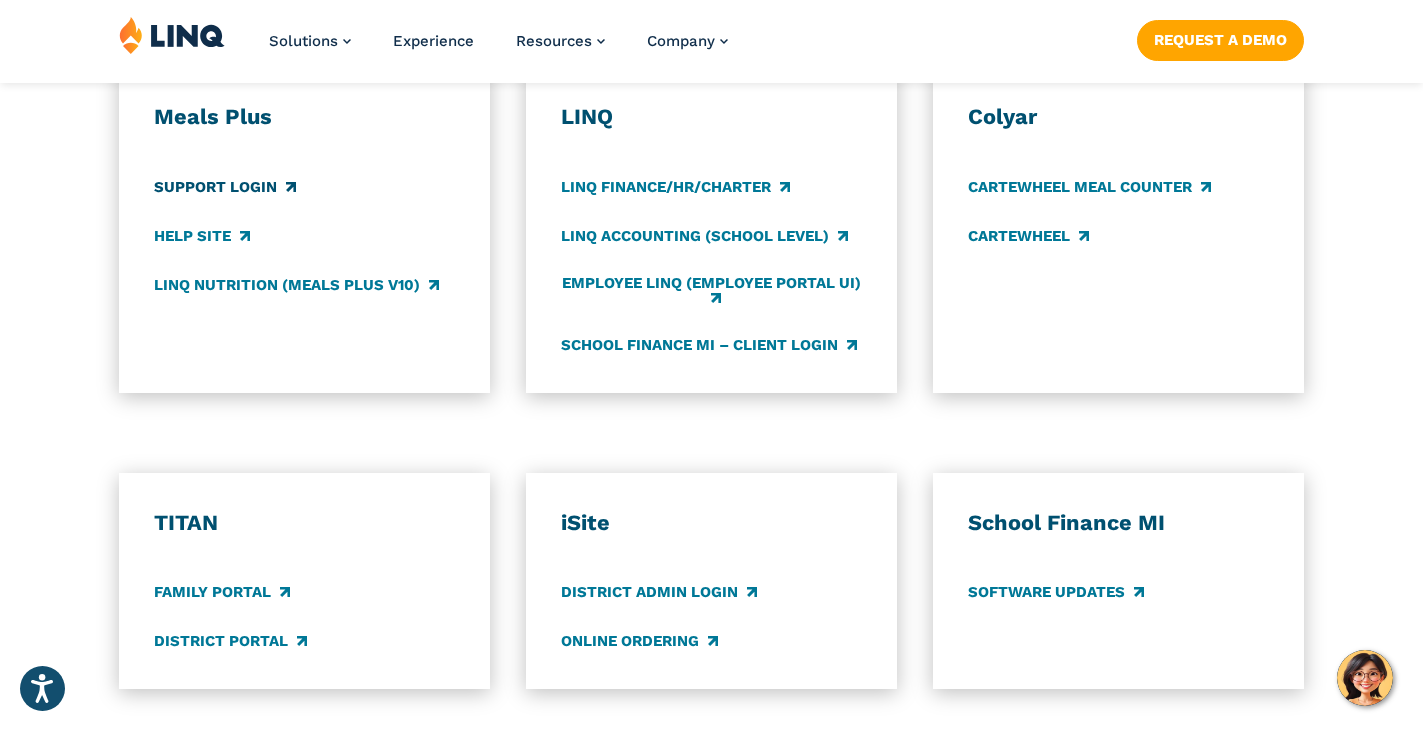 click on "Support Login" at bounding box center [224, 187] 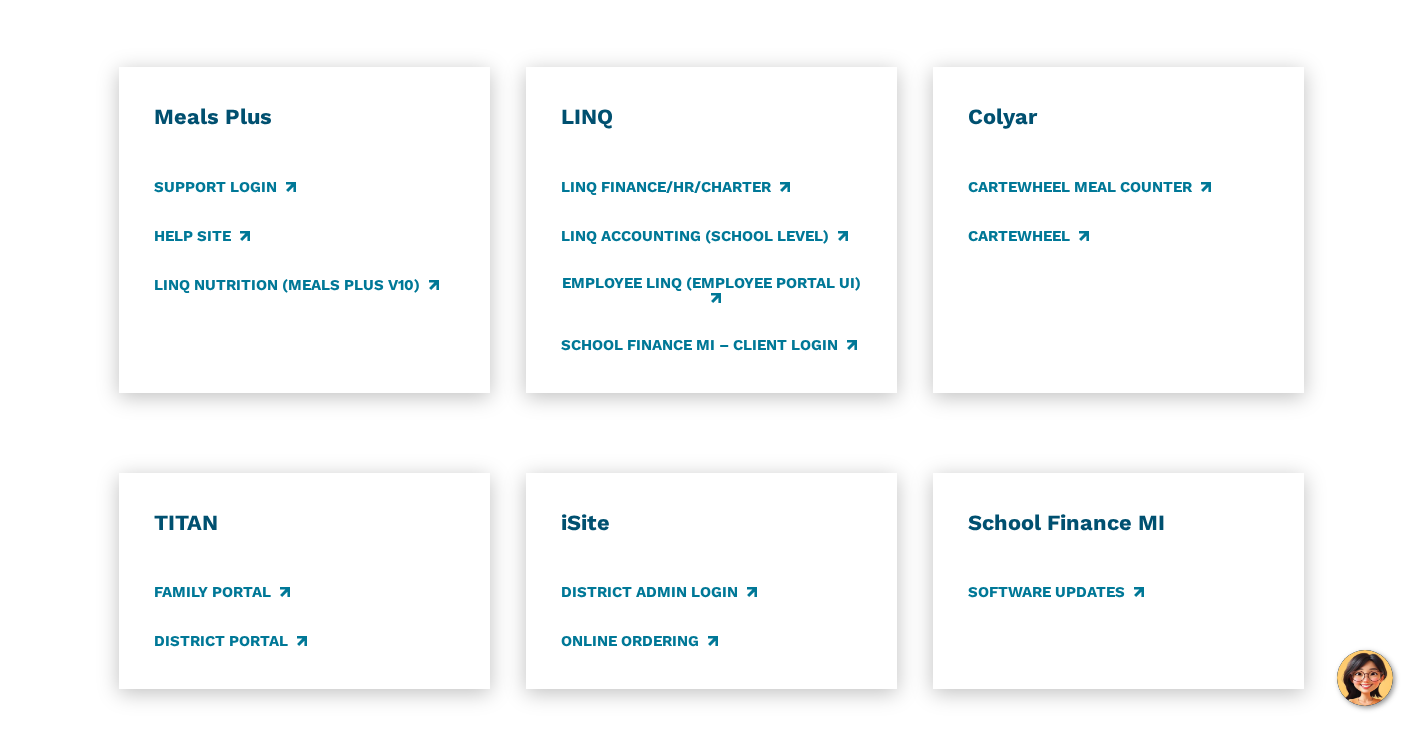 scroll, scrollTop: 0, scrollLeft: 0, axis: both 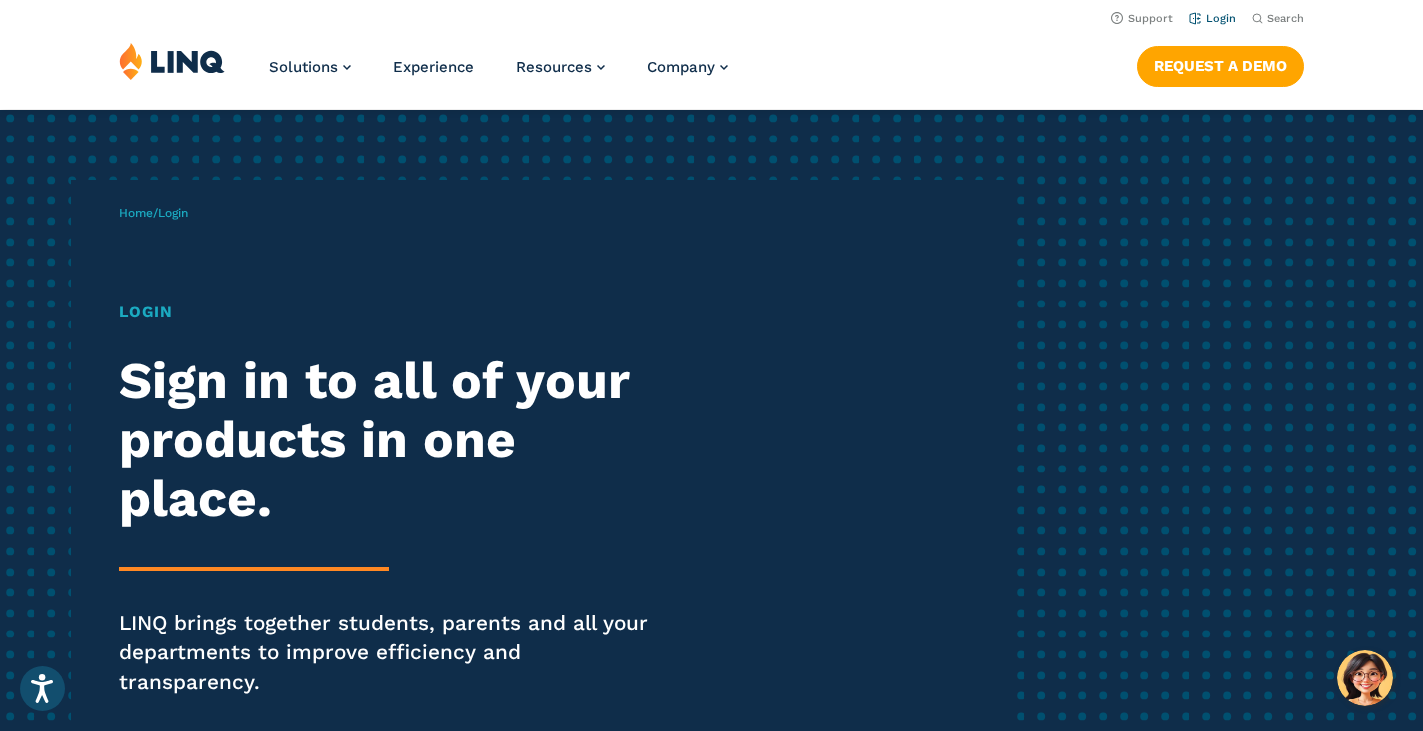 click on "Login" at bounding box center (1212, 18) 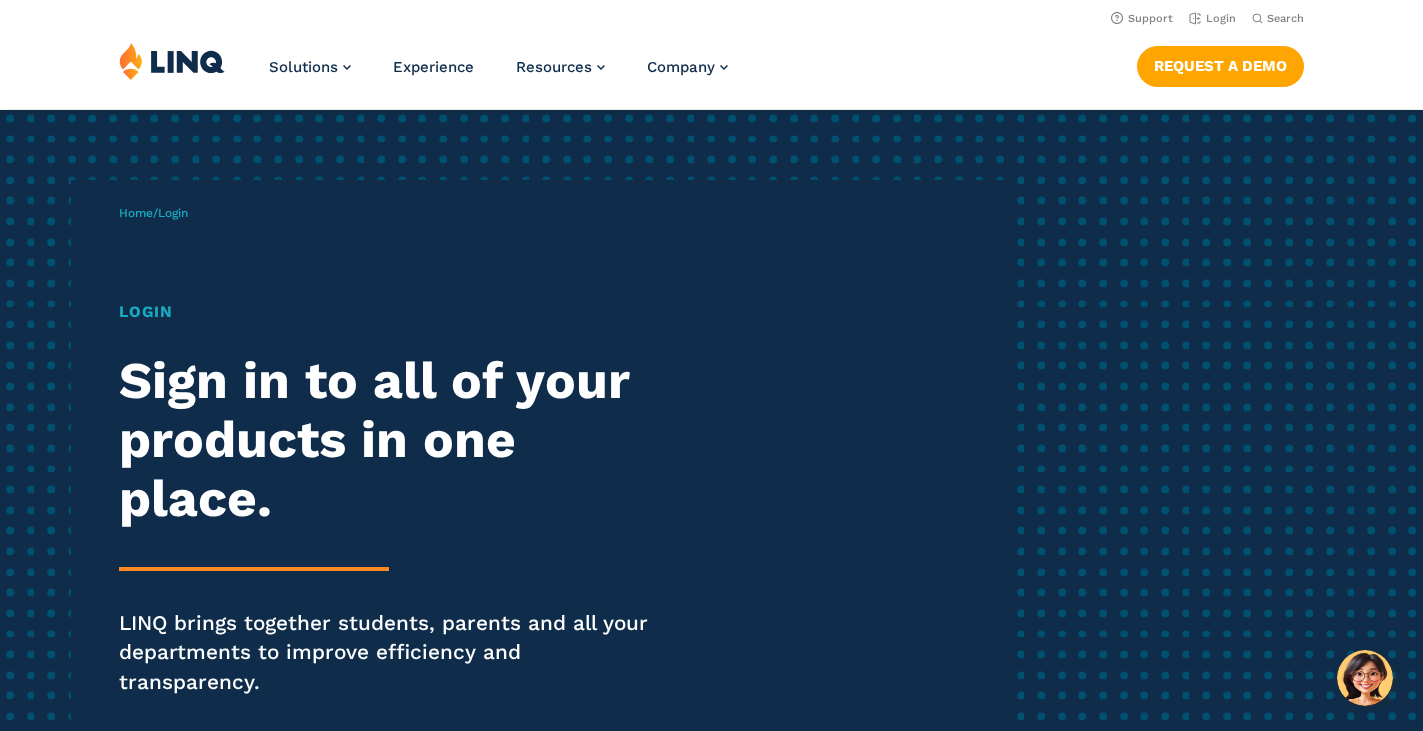 scroll, scrollTop: 0, scrollLeft: 0, axis: both 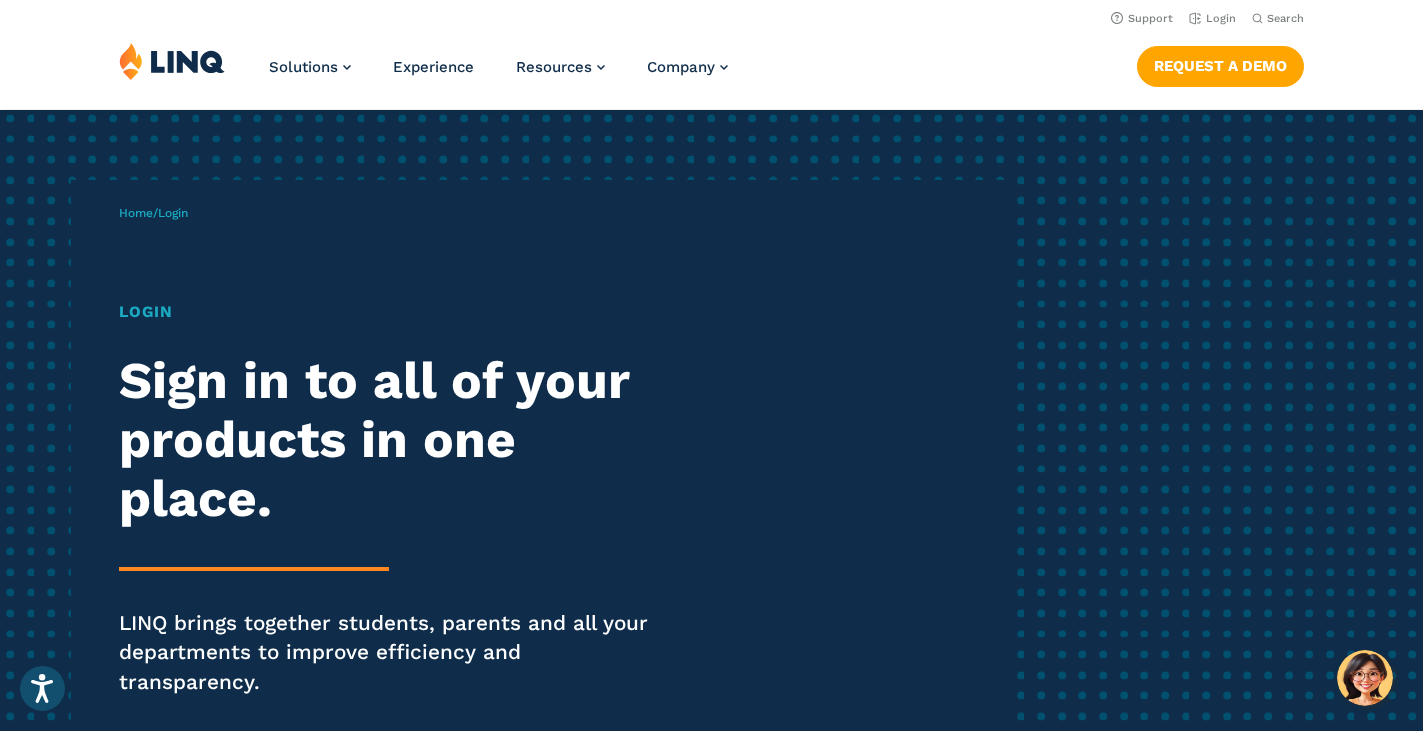 click on "Login" at bounding box center (393, 312) 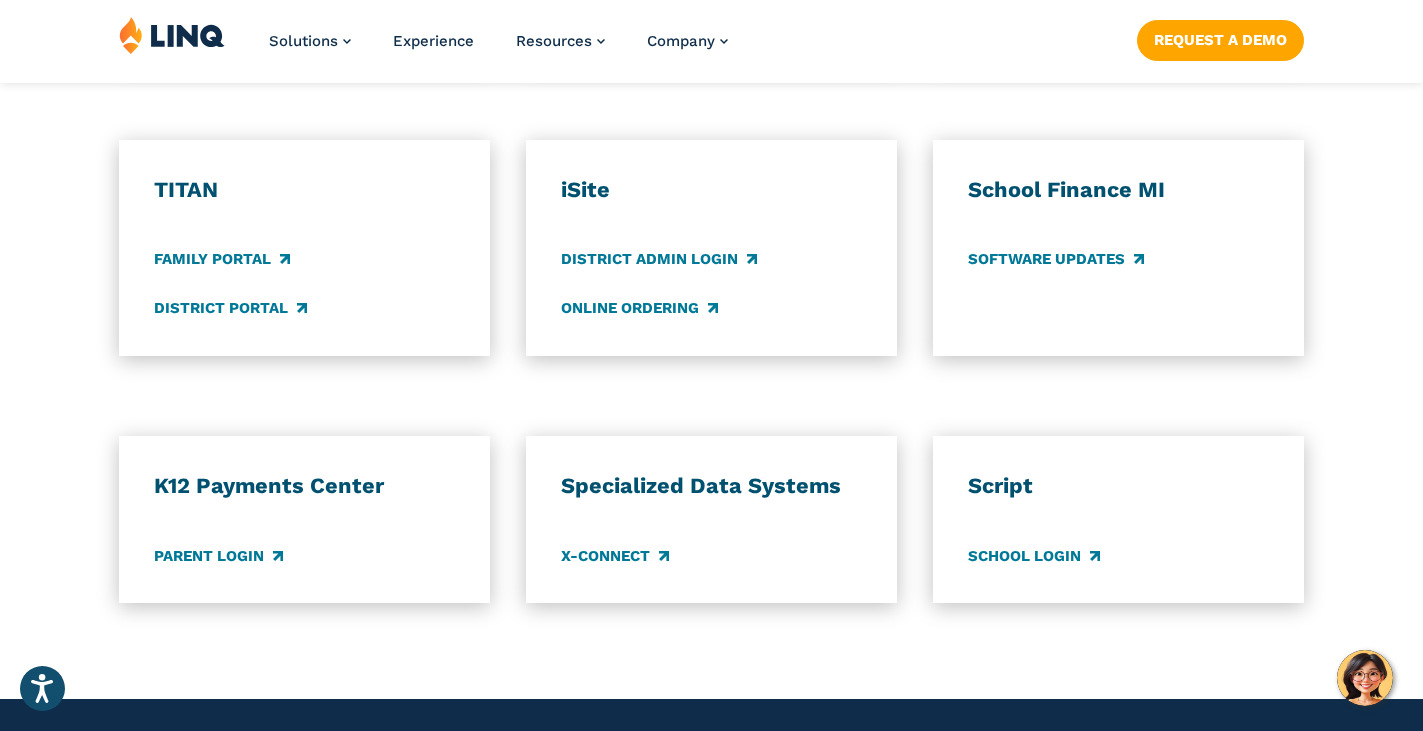 scroll, scrollTop: 1562, scrollLeft: 0, axis: vertical 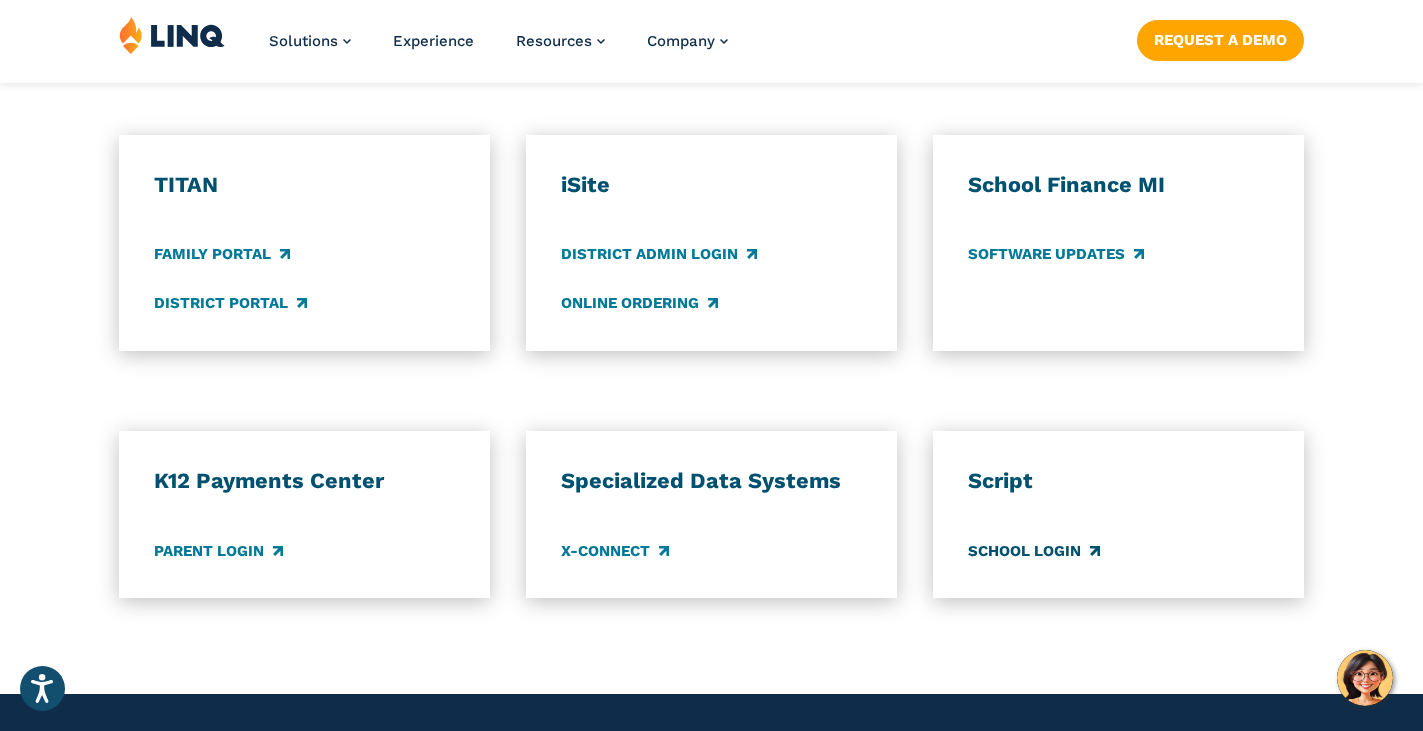 click on "School Login" at bounding box center [1033, 551] 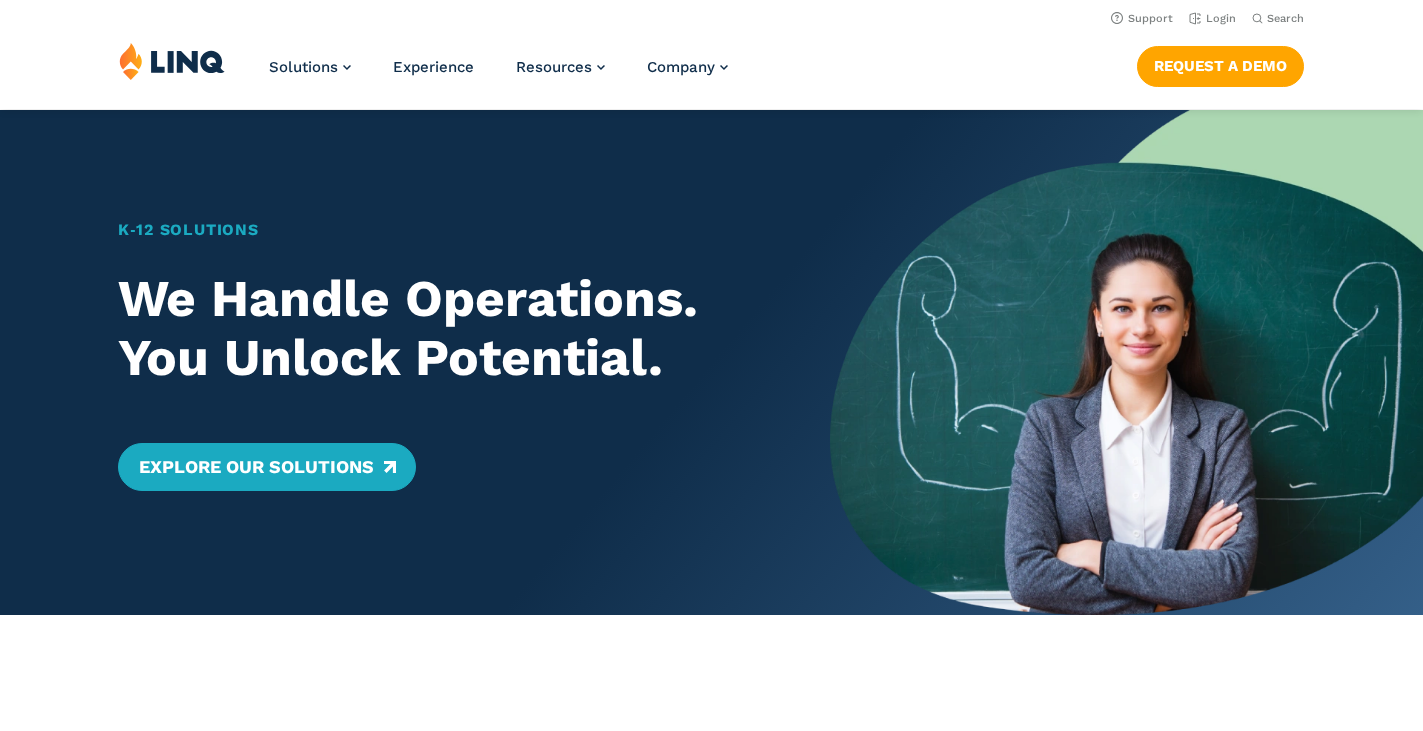 scroll, scrollTop: 0, scrollLeft: 0, axis: both 